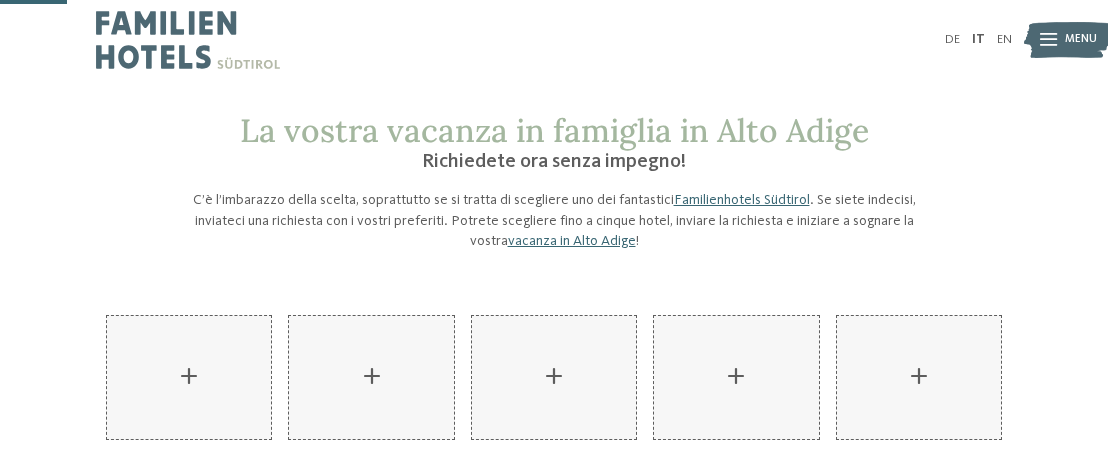 scroll, scrollTop: 56, scrollLeft: 0, axis: vertical 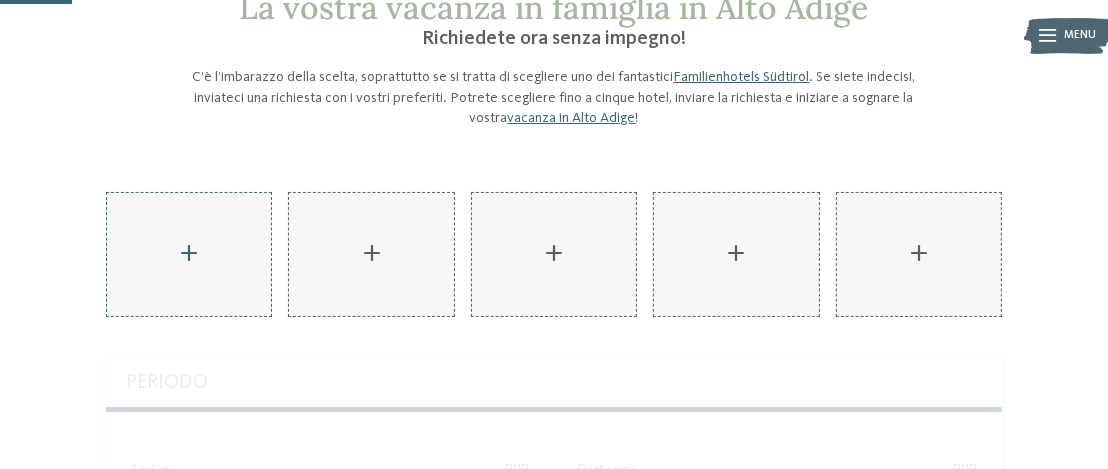 click on "AKI Family Resort PLOSE
aggiungere" at bounding box center [189, 254] 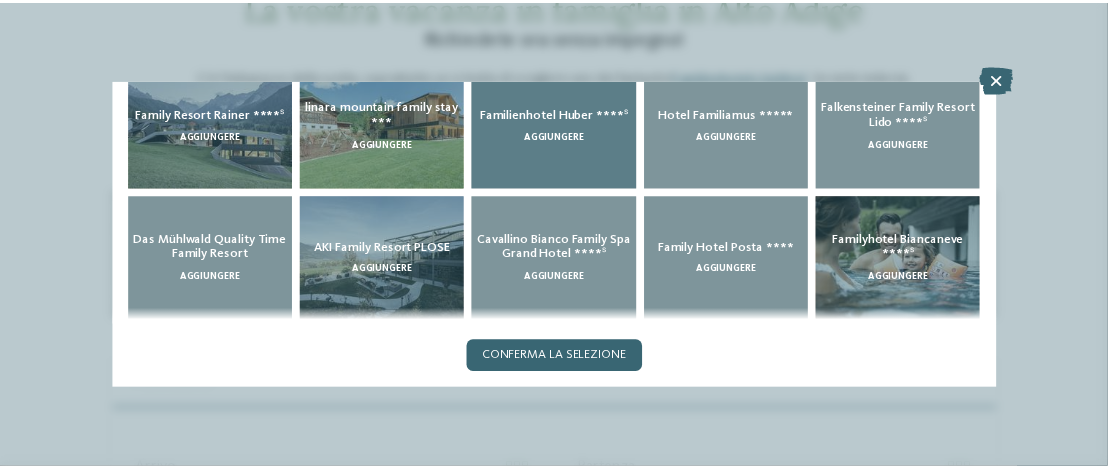 scroll, scrollTop: 274, scrollLeft: 0, axis: vertical 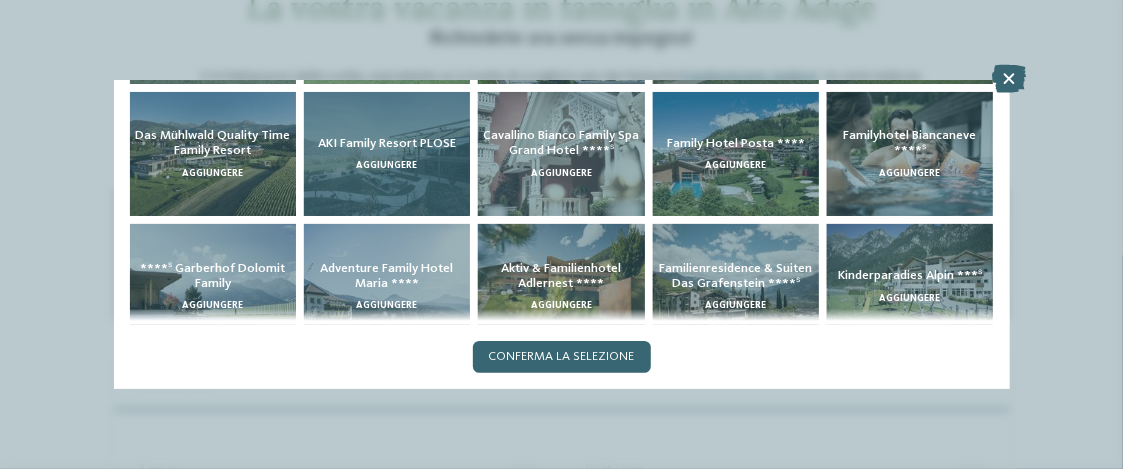click on "AKI Family Resort PLOSE
aggiungere" at bounding box center (387, 154) 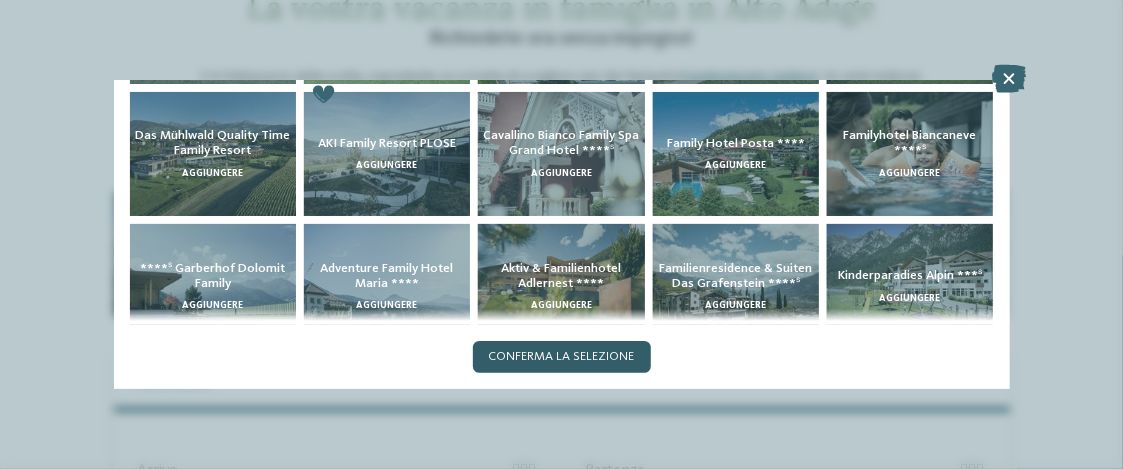 click on "Conferma la selezione" at bounding box center (562, 357) 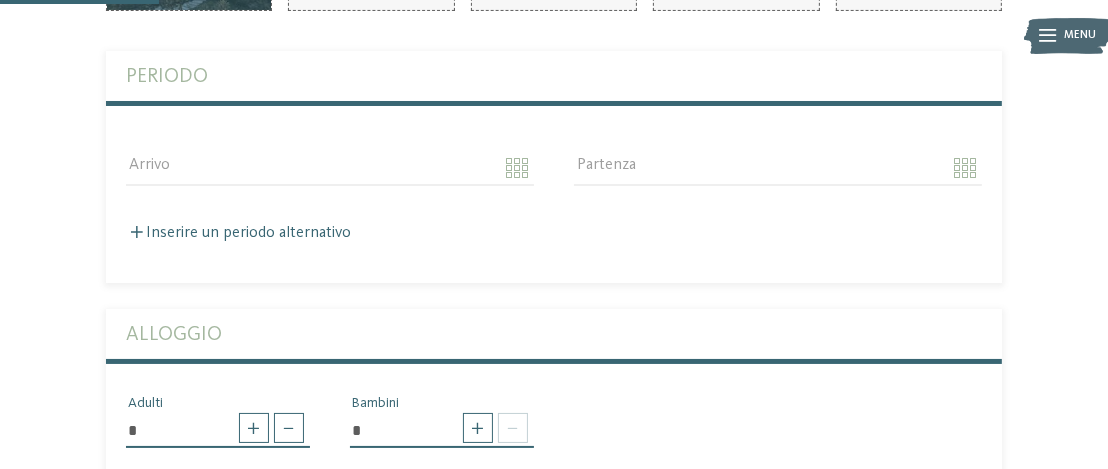 scroll, scrollTop: 432, scrollLeft: 0, axis: vertical 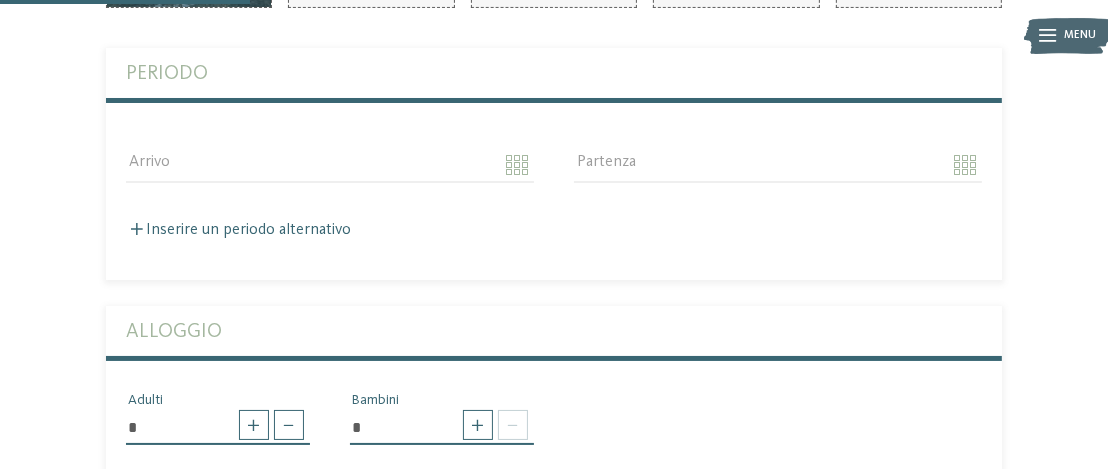 drag, startPoint x: 519, startPoint y: 128, endPoint x: 516, endPoint y: 183, distance: 55.081757 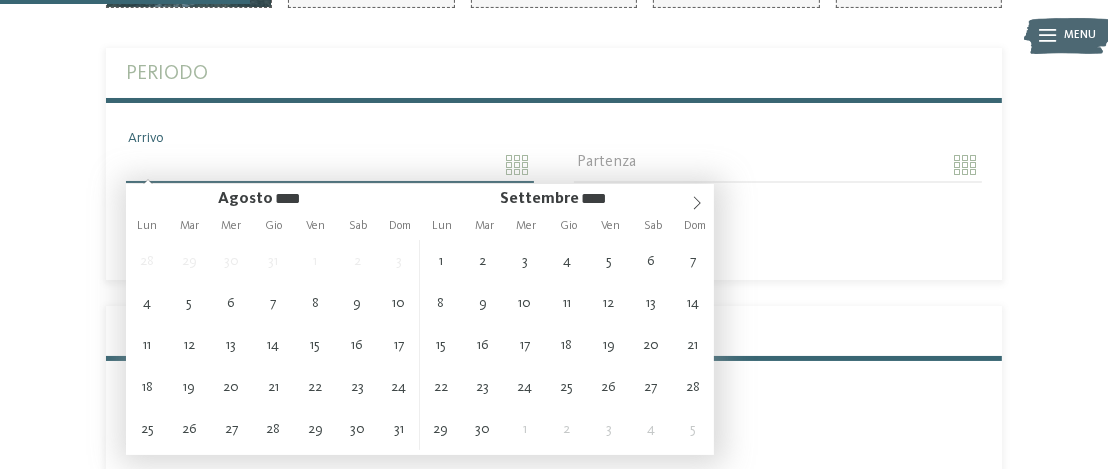 click on "Arrivo" at bounding box center (330, 165) 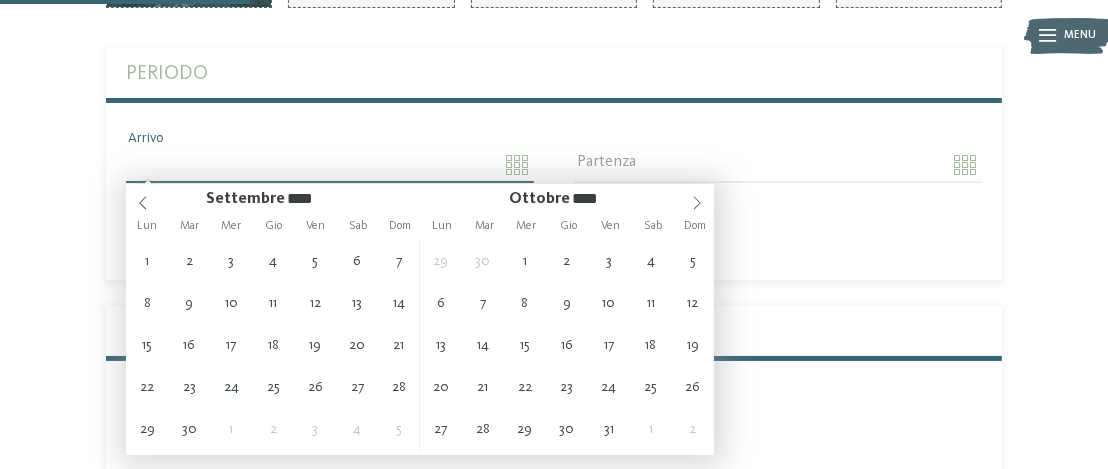 click at bounding box center (697, 198) 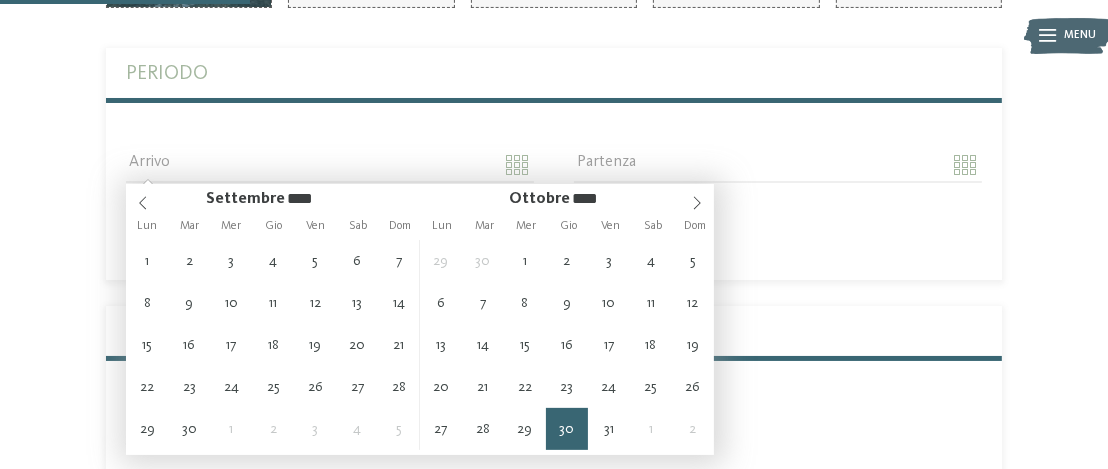 type on "**********" 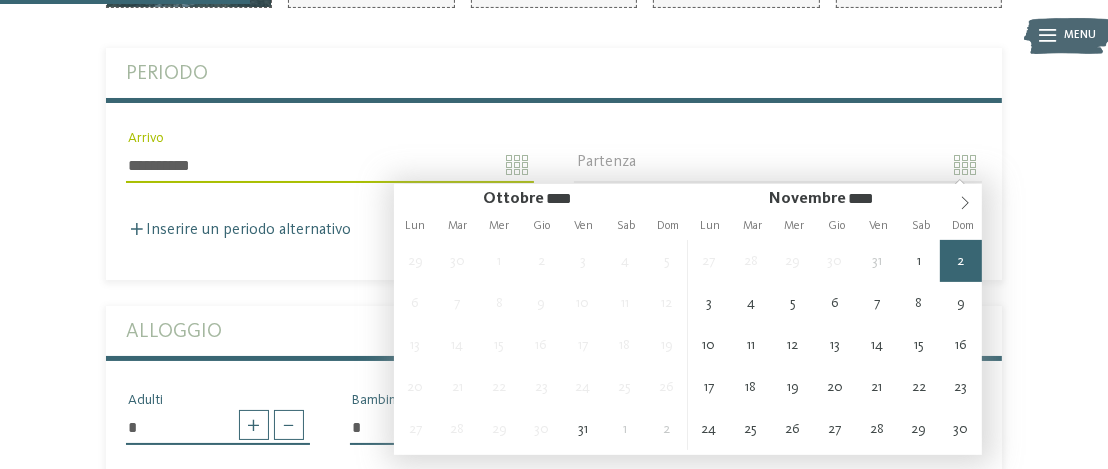 type on "**********" 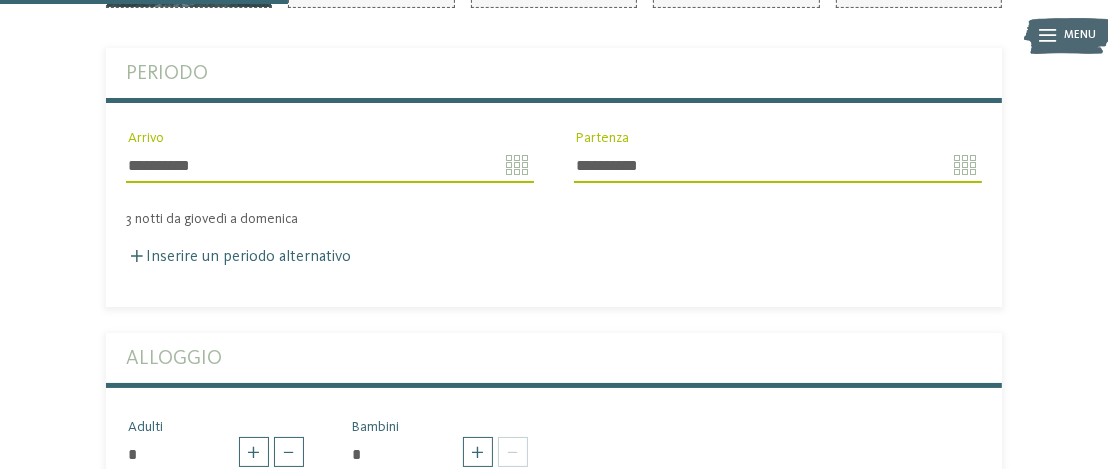 scroll, scrollTop: 570, scrollLeft: 0, axis: vertical 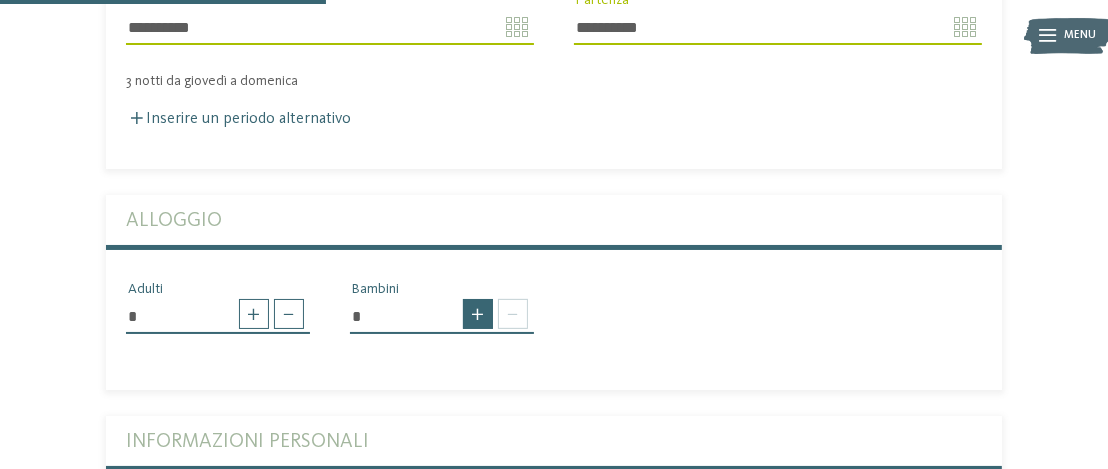 click at bounding box center (478, 314) 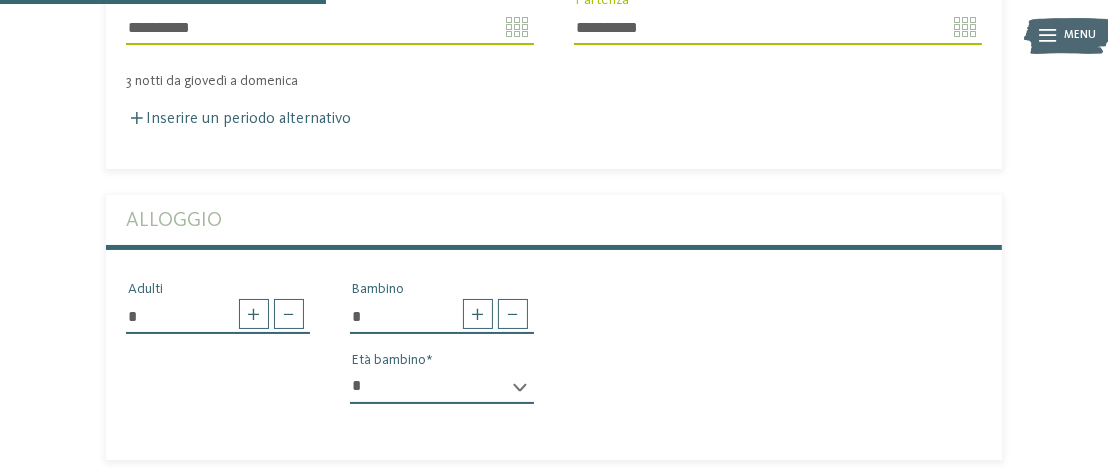 click on "* * * * * * * * * * * ** ** ** ** ** ** ** **" at bounding box center [442, 387] 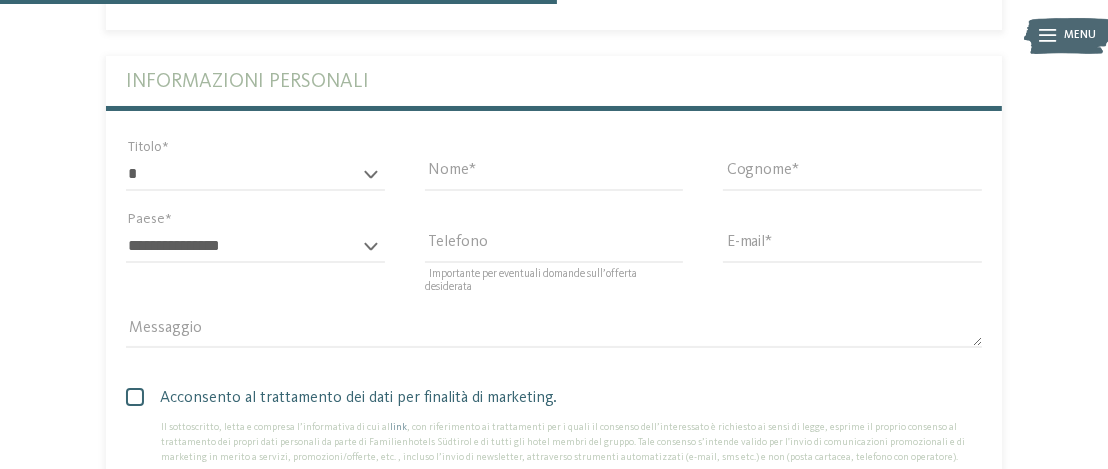 scroll, scrollTop: 1015, scrollLeft: 0, axis: vertical 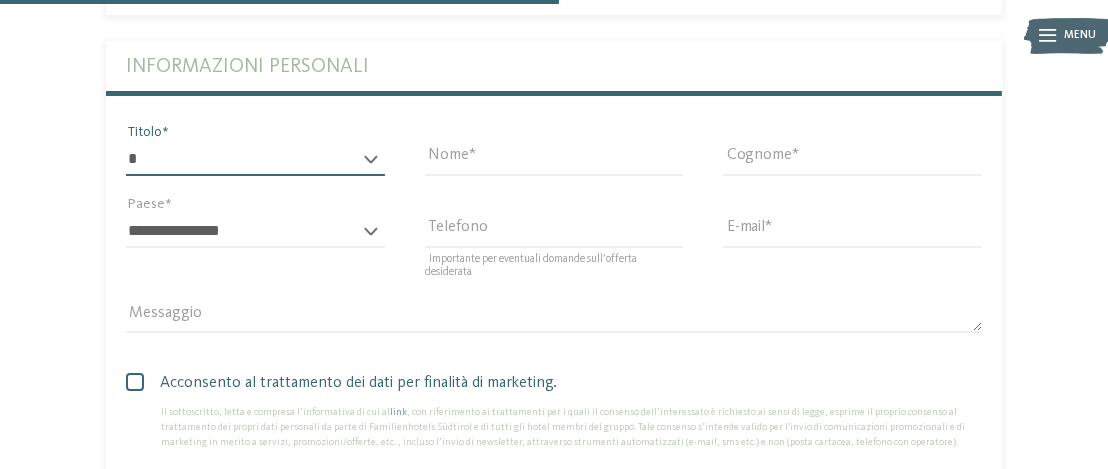 click on "* ****** ******* ******** ******" at bounding box center [255, 159] 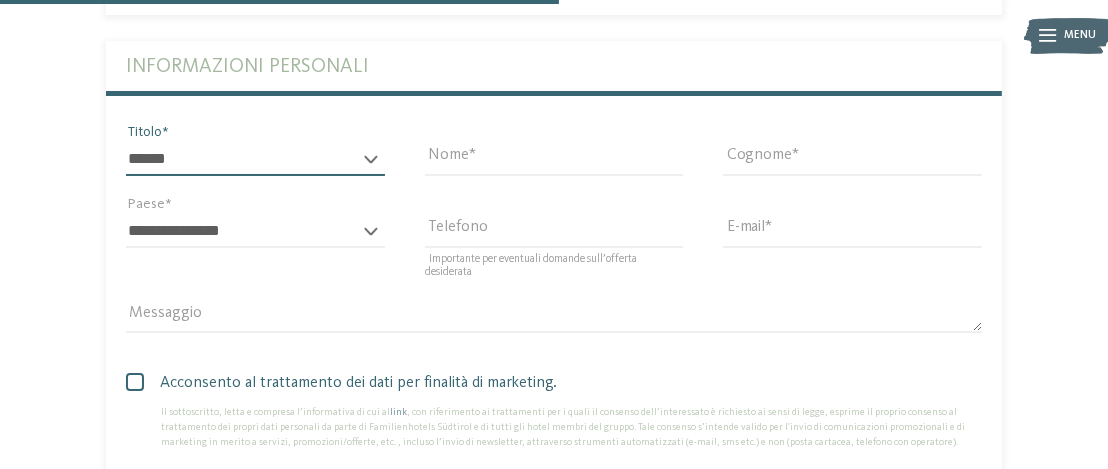 click on "* ****** ******* ******** ******" at bounding box center [255, 159] 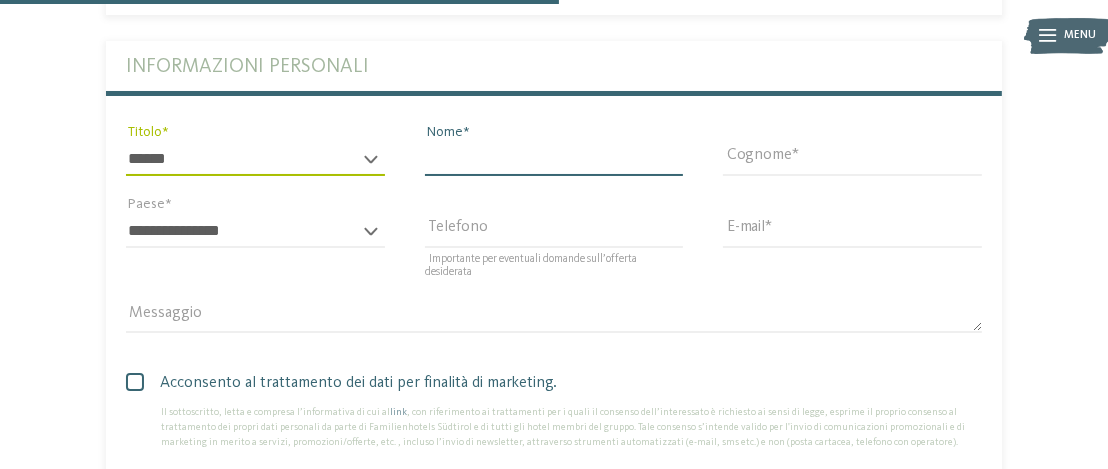 click on "Nome" at bounding box center [554, 159] 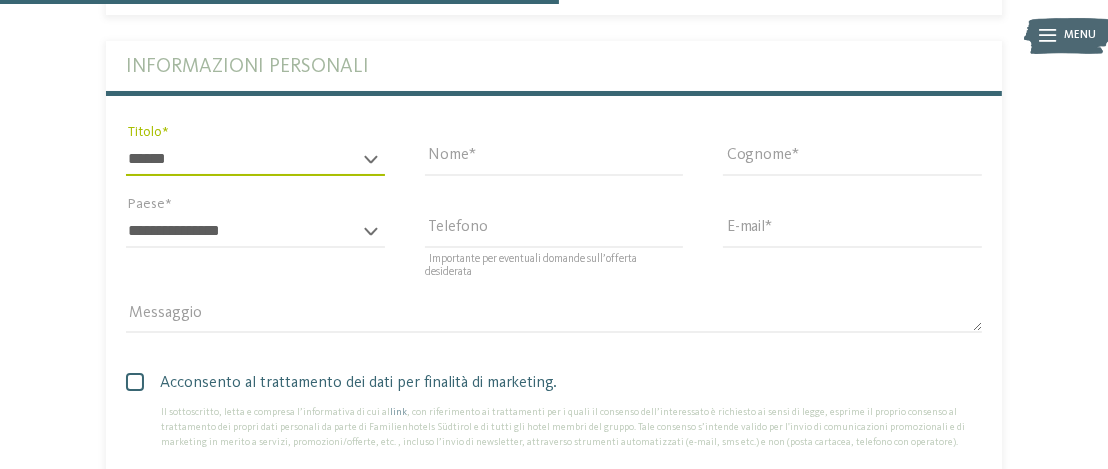 type on "********" 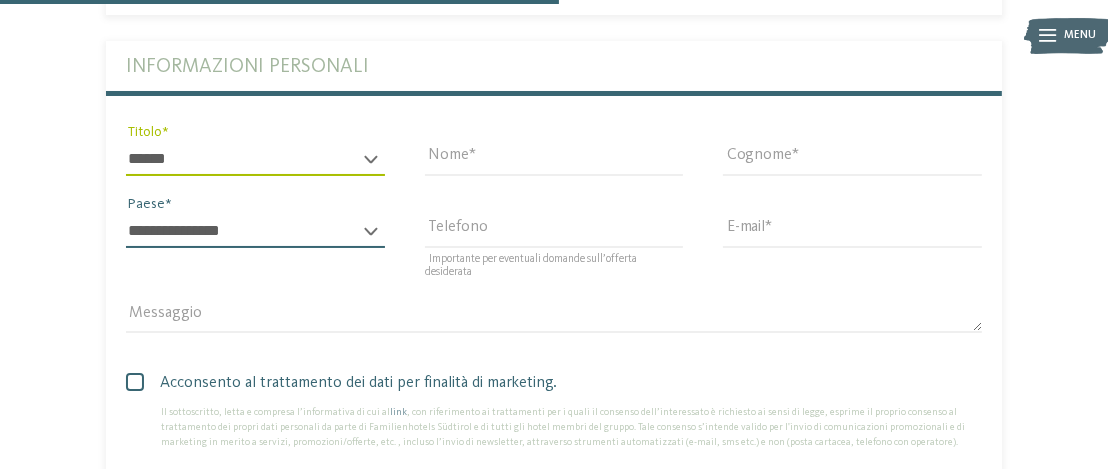 select on "**" 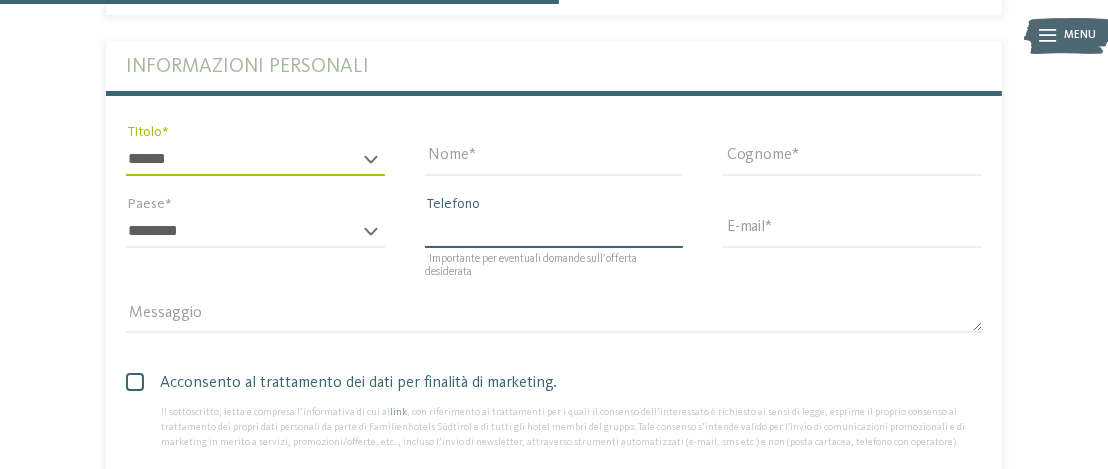 type on "**********" 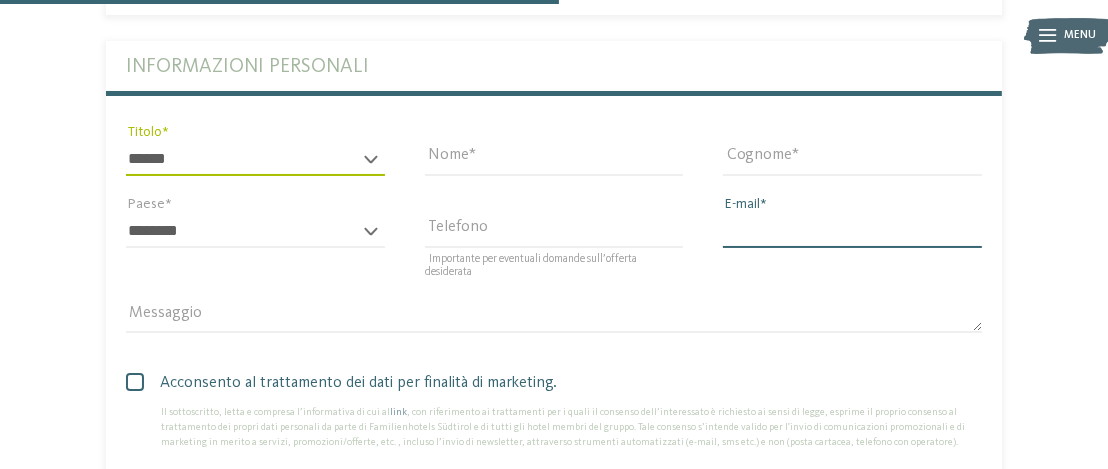 type on "**********" 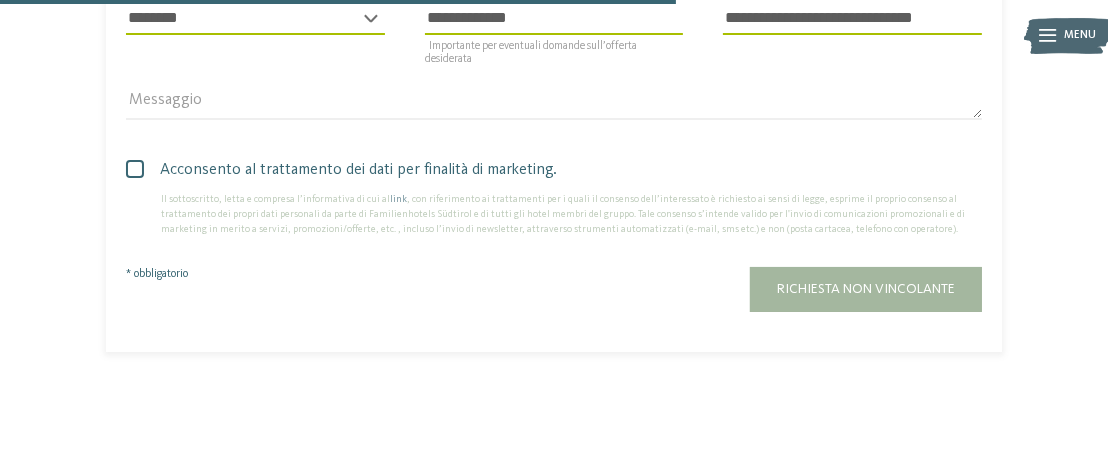 scroll, scrollTop: 1229, scrollLeft: 0, axis: vertical 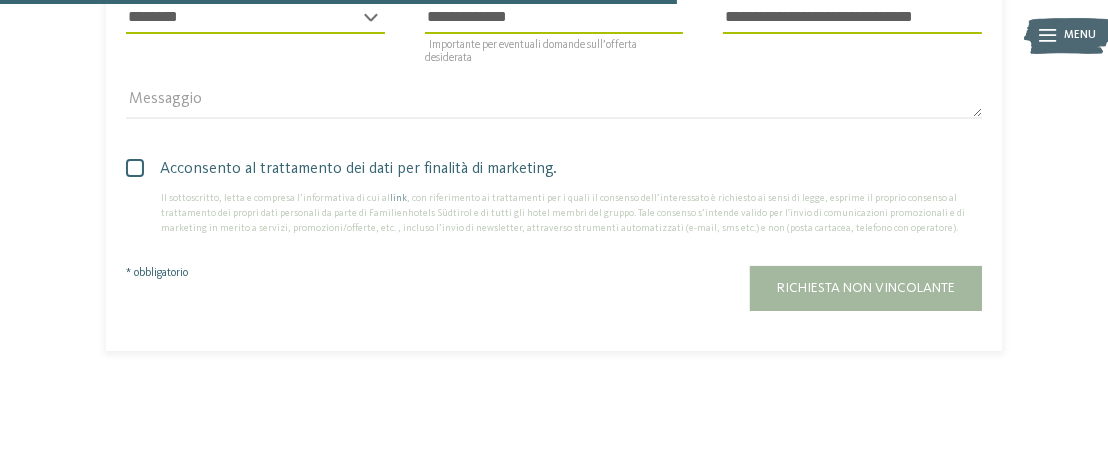 click on "Acconsento al trattamento dei dati per finalità di marketing." at bounding box center [561, 169] 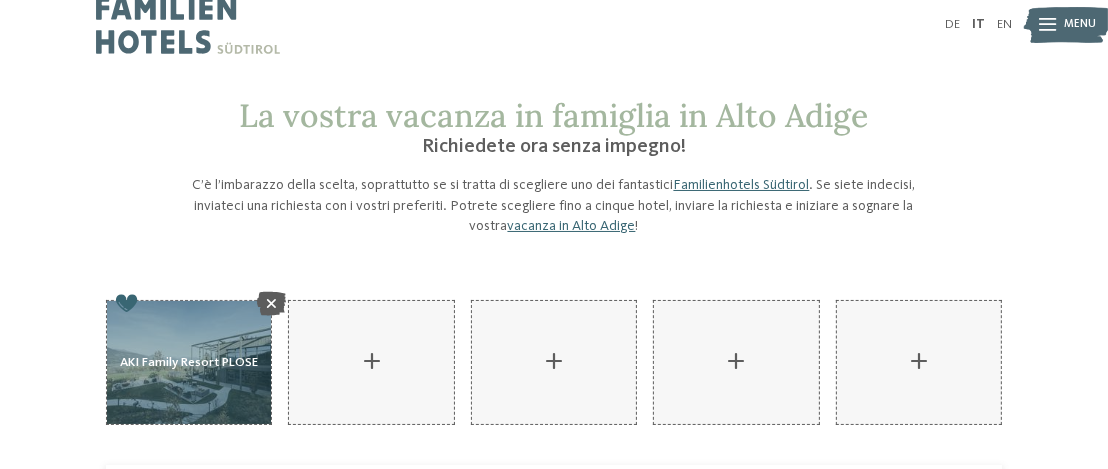 scroll, scrollTop: 0, scrollLeft: 0, axis: both 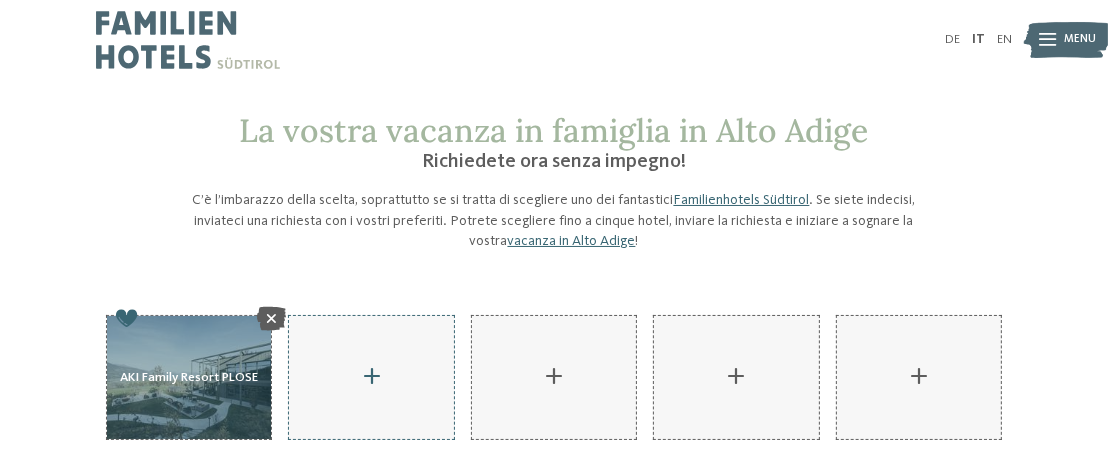 click on "AKI Family Resort PLOSE
aggiungere" at bounding box center [371, 377] 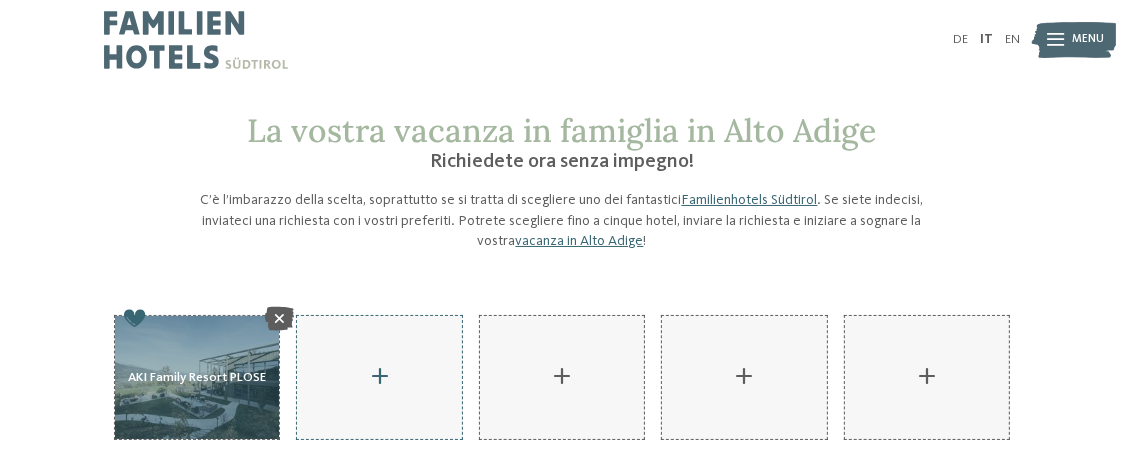 scroll, scrollTop: 273, scrollLeft: 0, axis: vertical 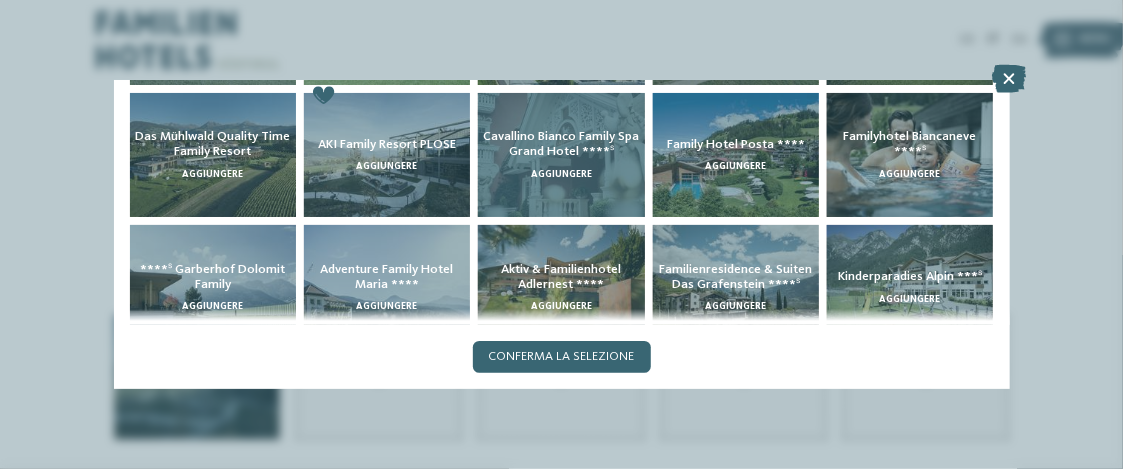 click on "Cavallino Bianco Family Spa Grand Hotel ****ˢ" at bounding box center (561, 144) 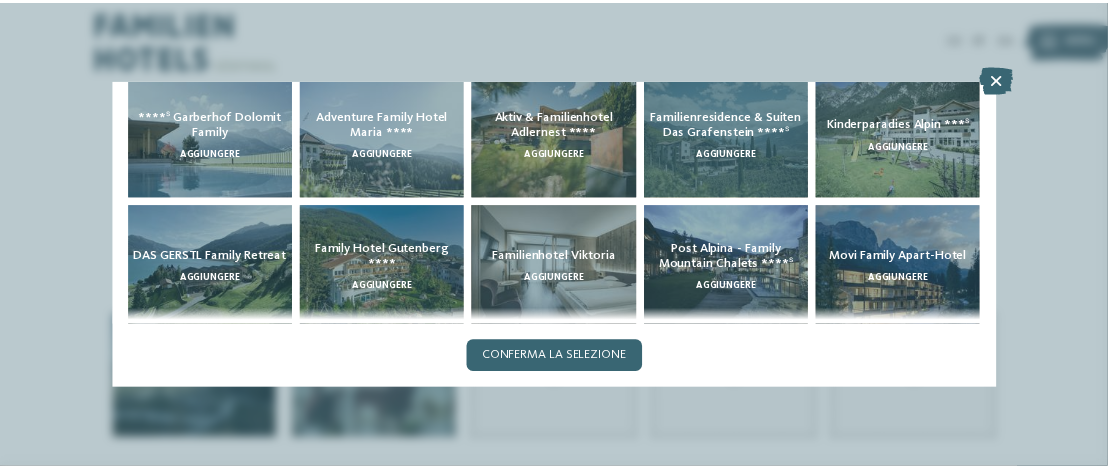 scroll, scrollTop: 426, scrollLeft: 0, axis: vertical 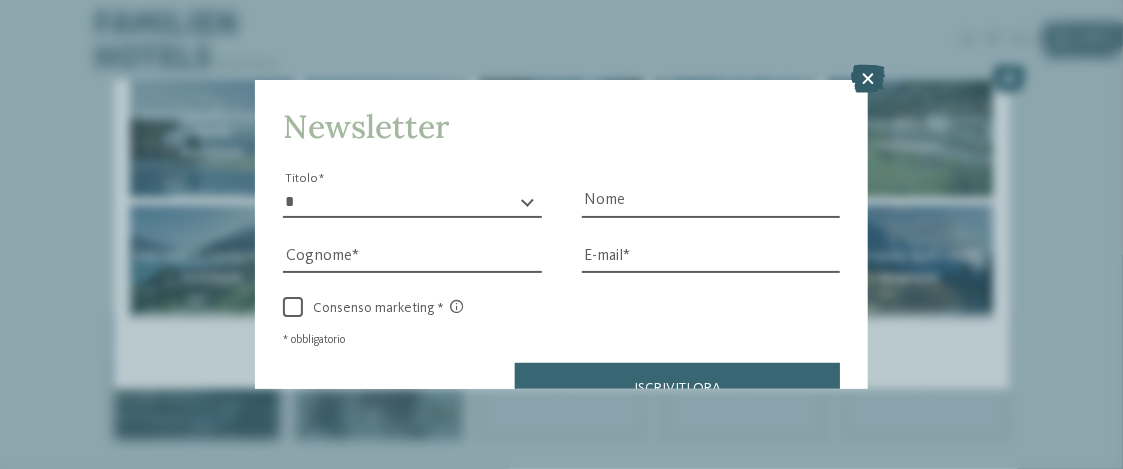 click at bounding box center (868, 79) 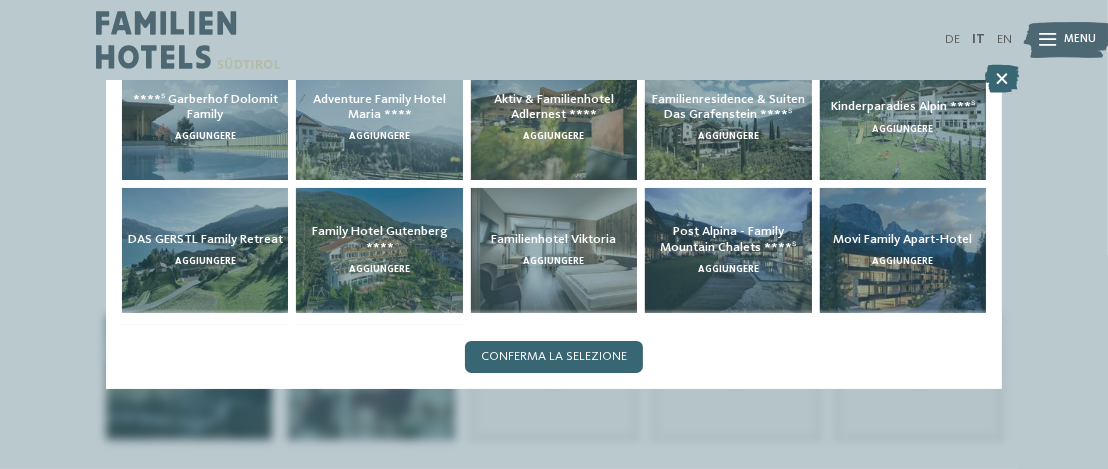 scroll, scrollTop: 443, scrollLeft: 0, axis: vertical 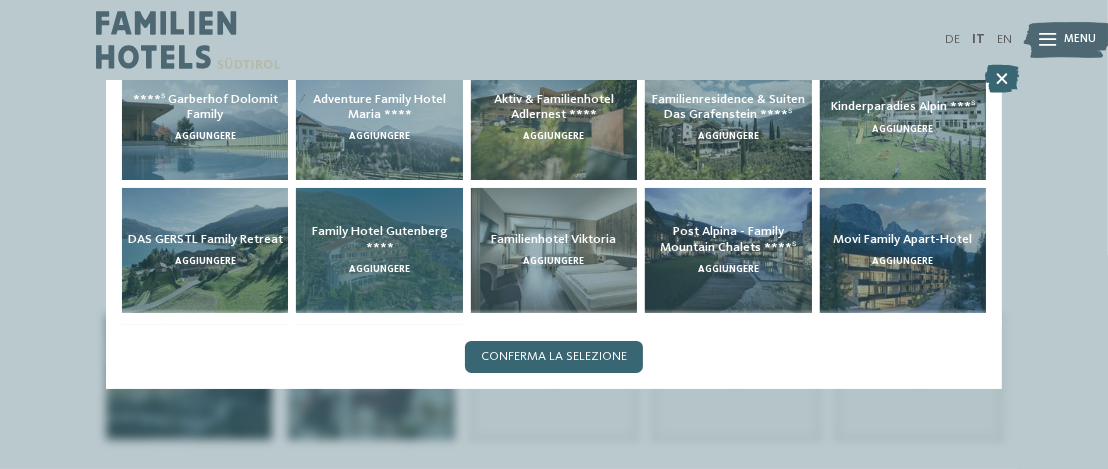 click on "Family Hotel Gutenberg ****
aggiungere" at bounding box center (379, 250) 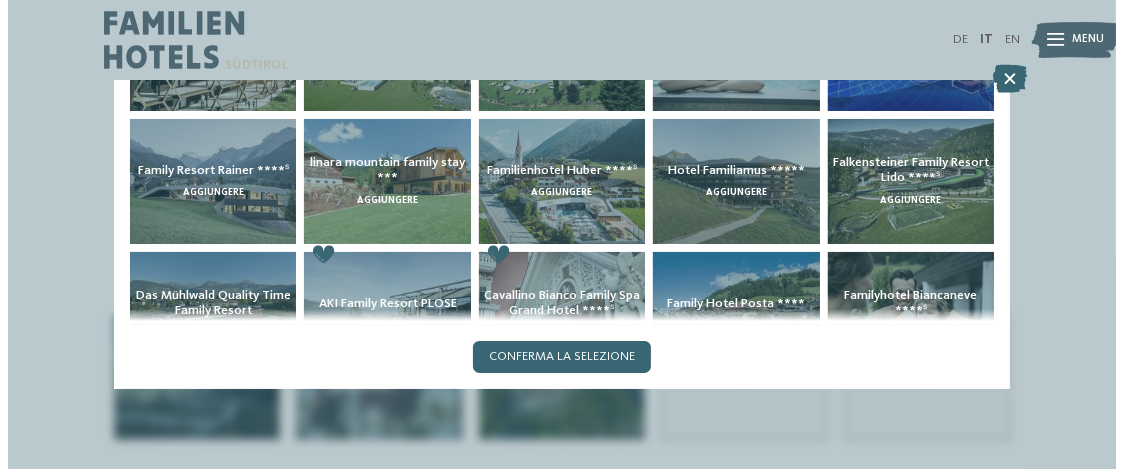 scroll, scrollTop: 111, scrollLeft: 0, axis: vertical 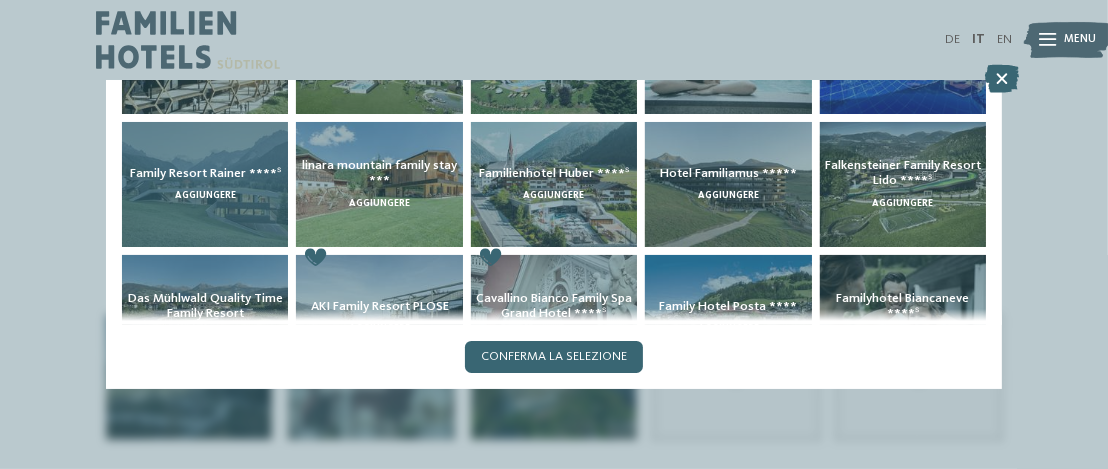 click on "Family Resort Rainer ****ˢ
aggiungere" at bounding box center (205, 184) 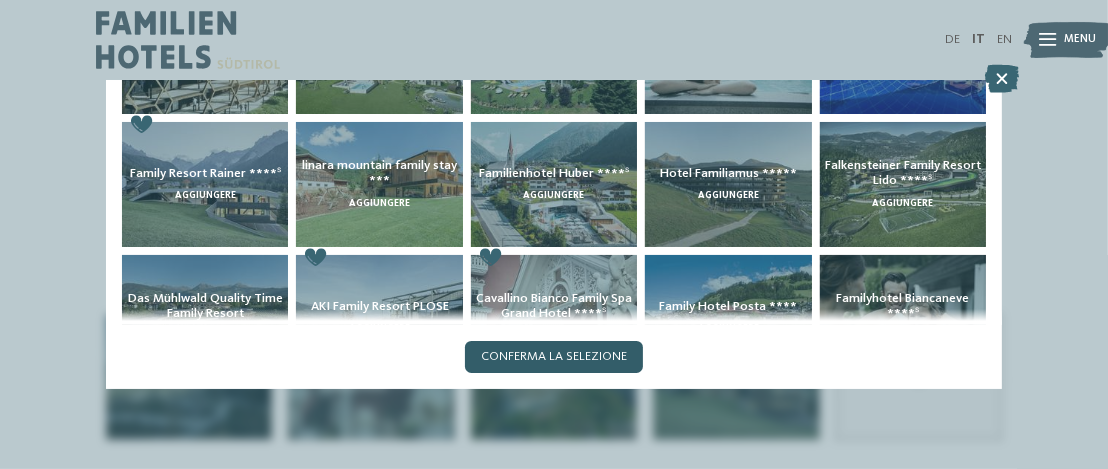 click on "Conferma la selezione" at bounding box center [554, 357] 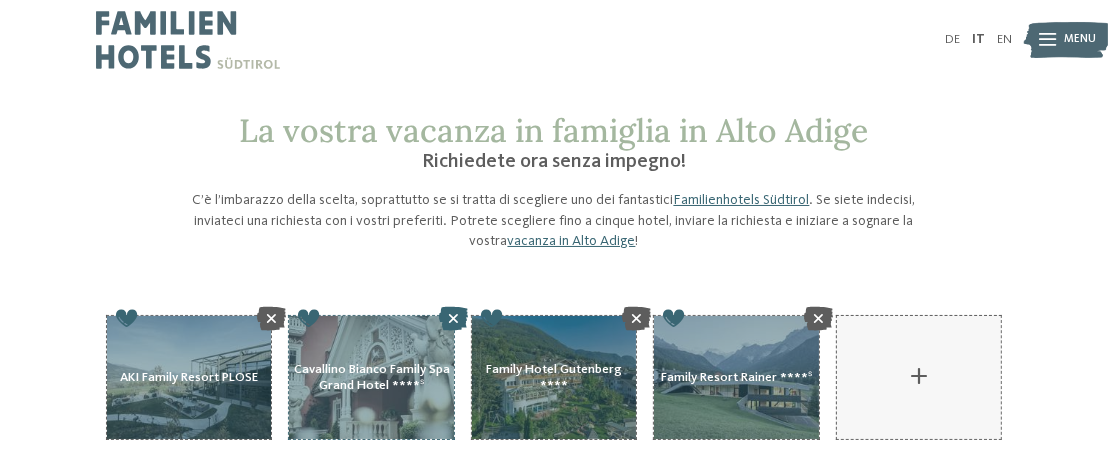 click at bounding box center [453, 318] 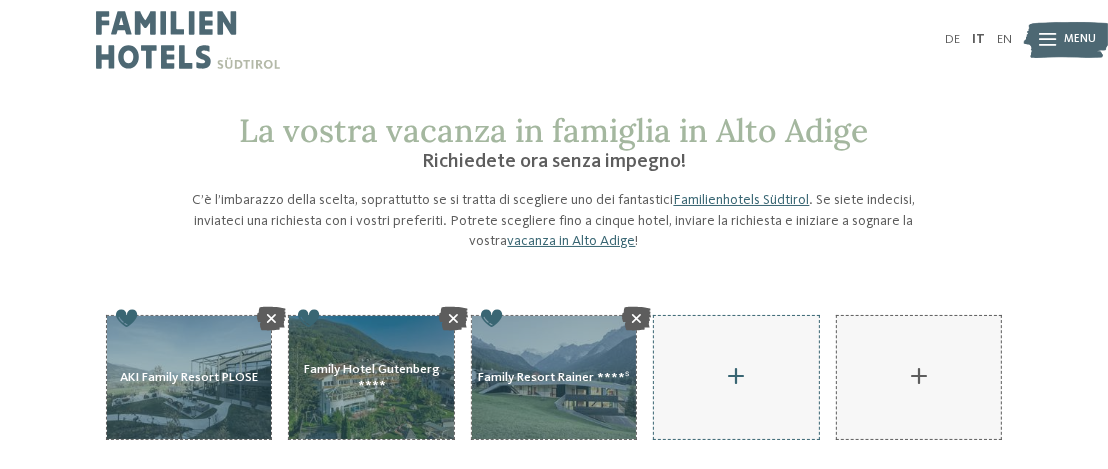 click on "AKI Family Resort PLOSE
aggiungere" at bounding box center (736, 377) 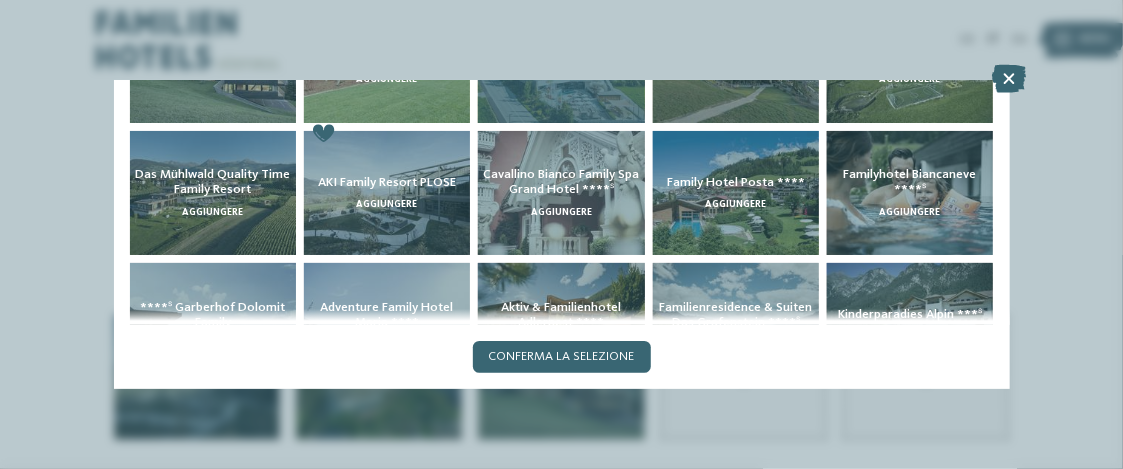 scroll, scrollTop: 238, scrollLeft: 0, axis: vertical 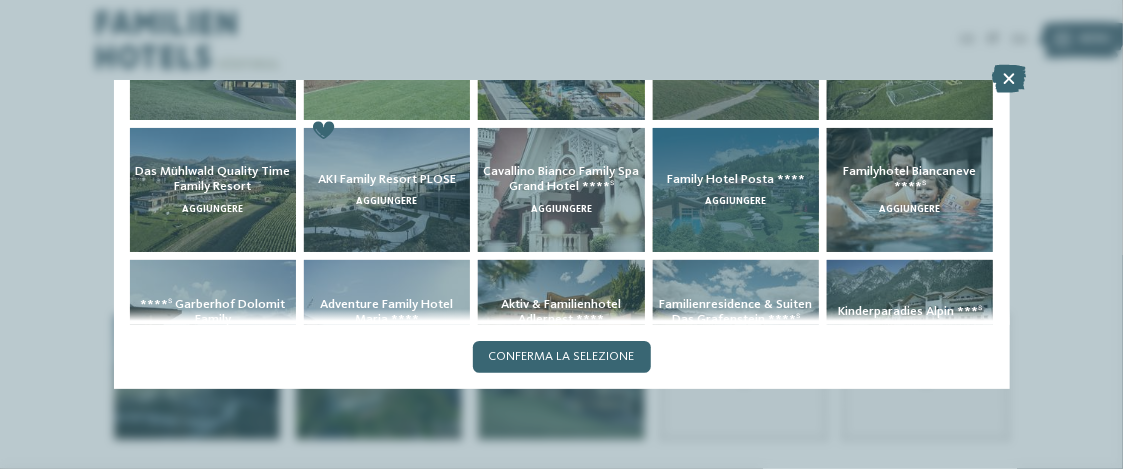 click on "Family Hotel Posta ****" at bounding box center (736, 179) 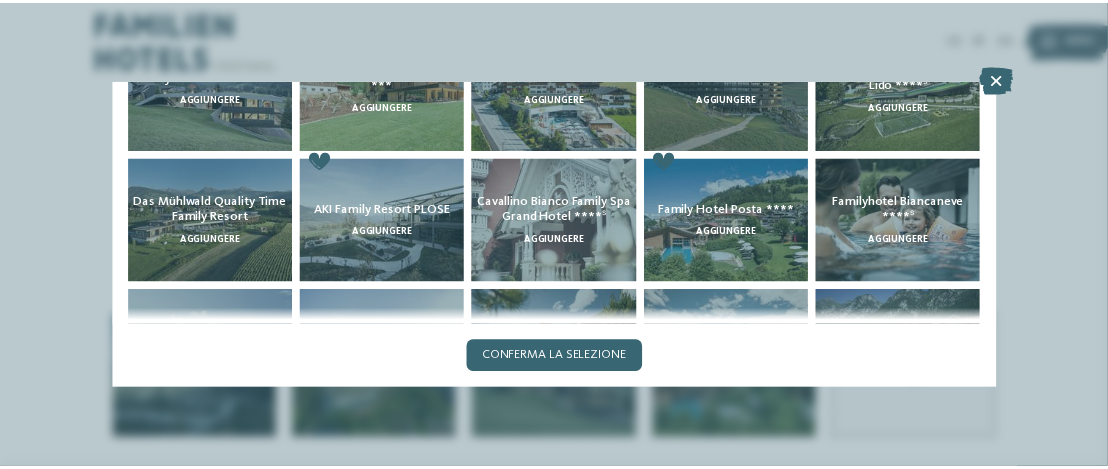 scroll, scrollTop: 202, scrollLeft: 0, axis: vertical 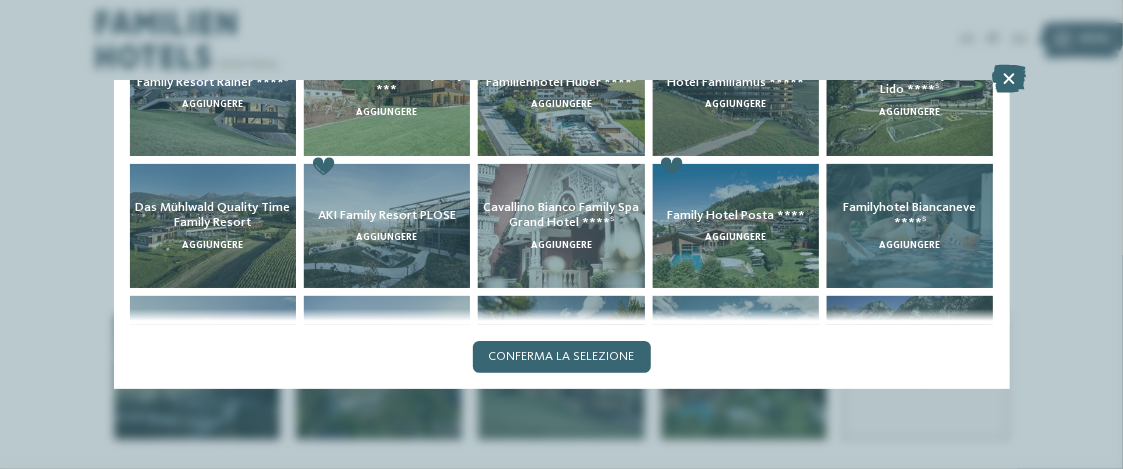 click on "Familyhotel Biancaneve ****ˢ" at bounding box center (910, 215) 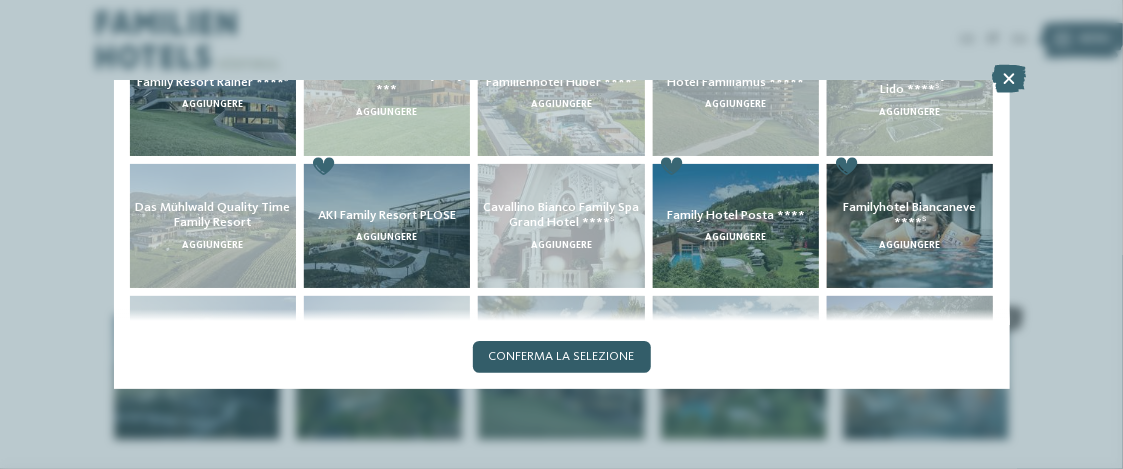 click on "Conferma la selezione" at bounding box center [562, 357] 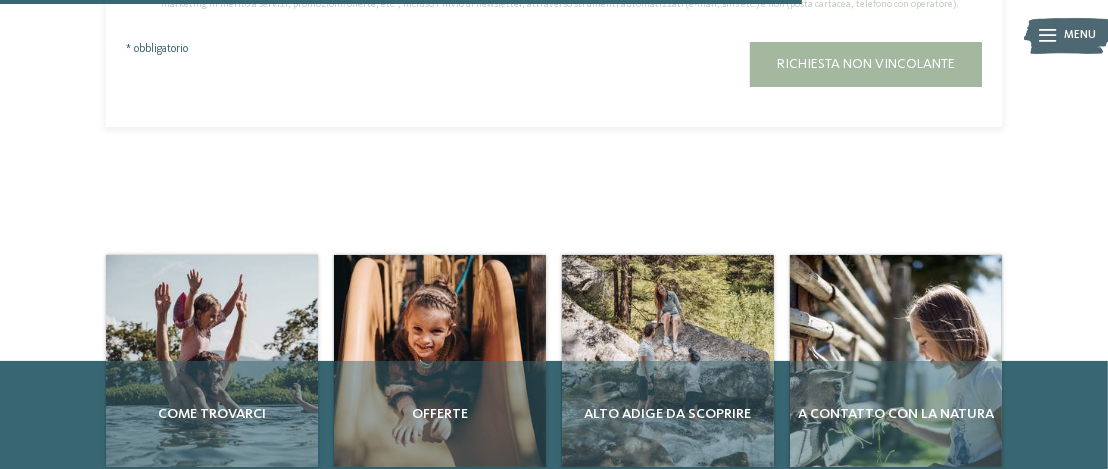 scroll, scrollTop: 1457, scrollLeft: 0, axis: vertical 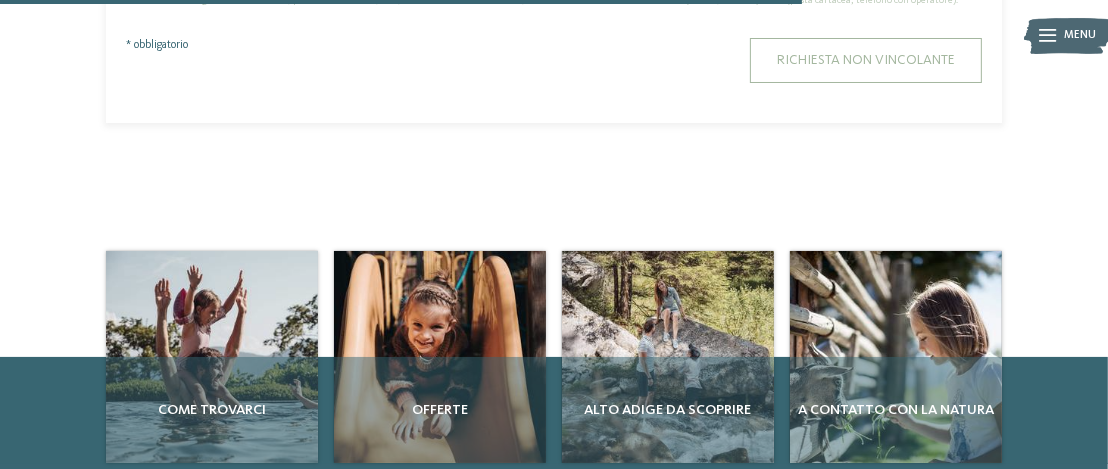 click on "Richiesta non vincolante" at bounding box center [866, 60] 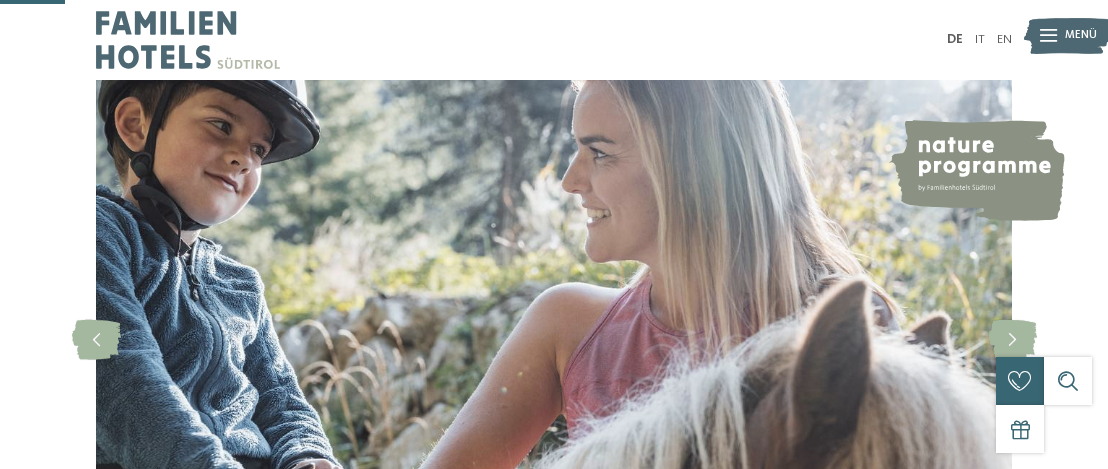 scroll, scrollTop: 491, scrollLeft: 0, axis: vertical 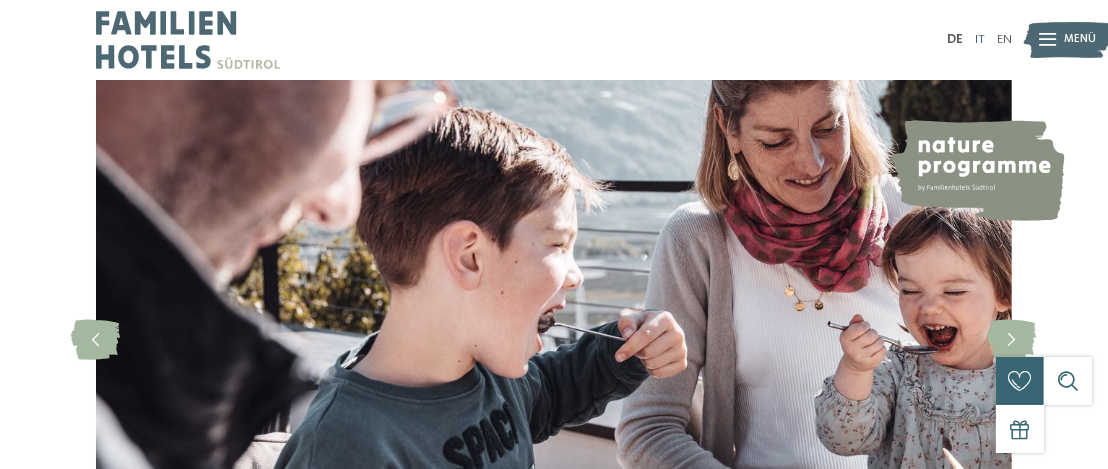 click on "IT" at bounding box center (980, 39) 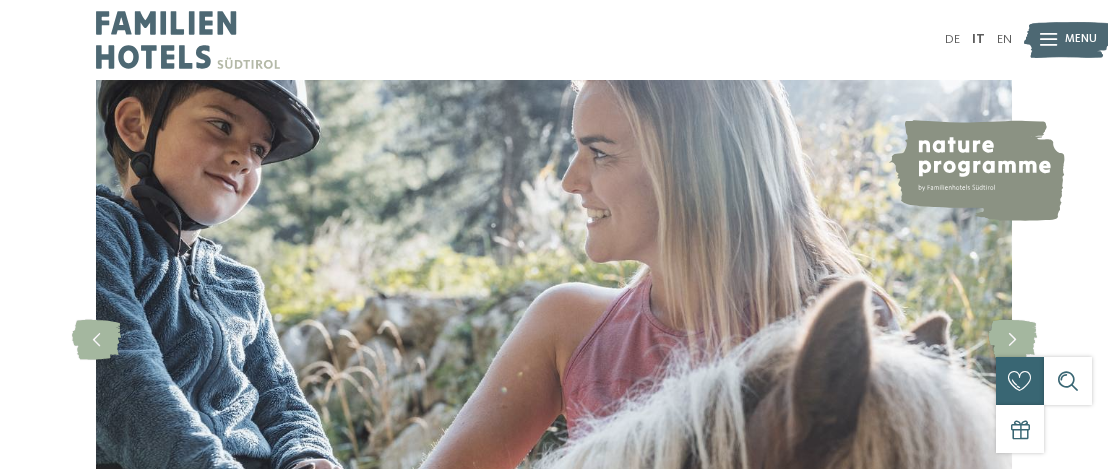 scroll, scrollTop: 0, scrollLeft: 0, axis: both 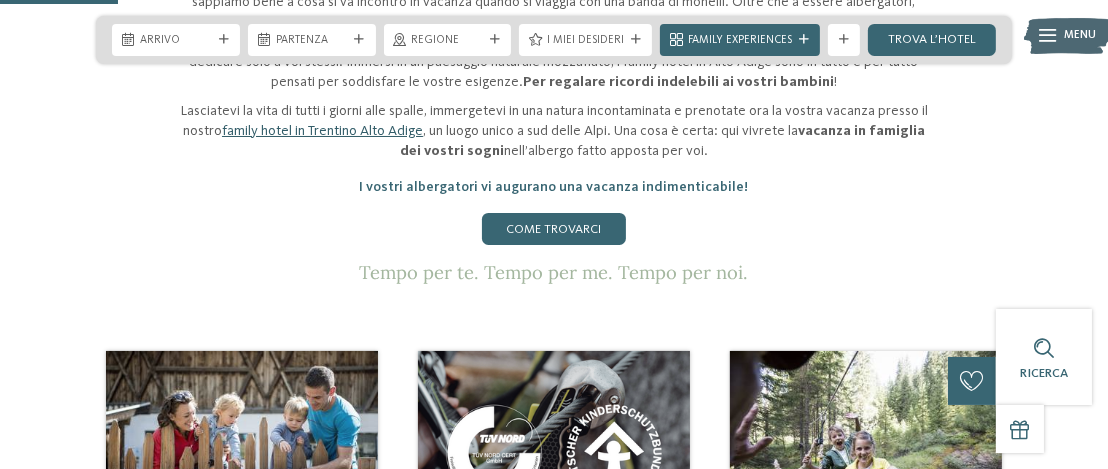 click on "family hotel in Trentino Alto Adige" at bounding box center (322, 131) 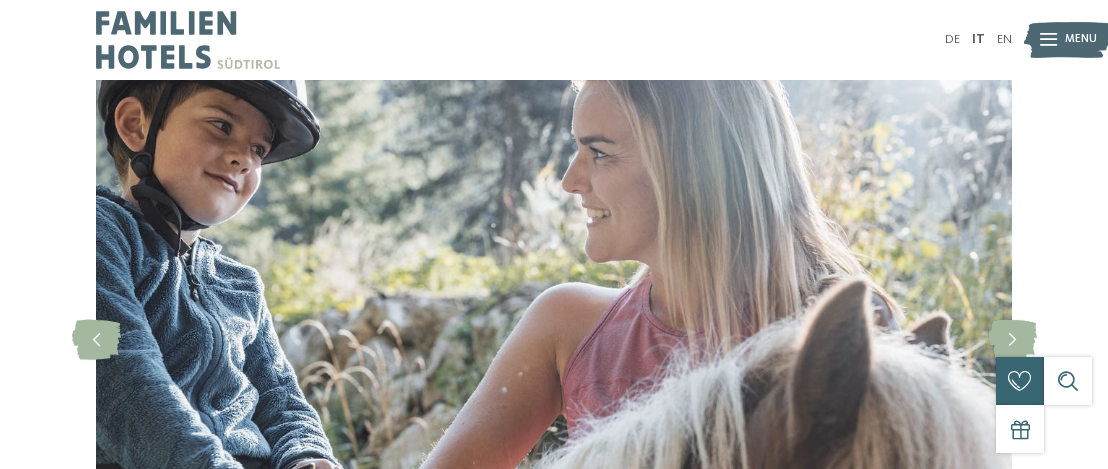 scroll, scrollTop: 0, scrollLeft: 0, axis: both 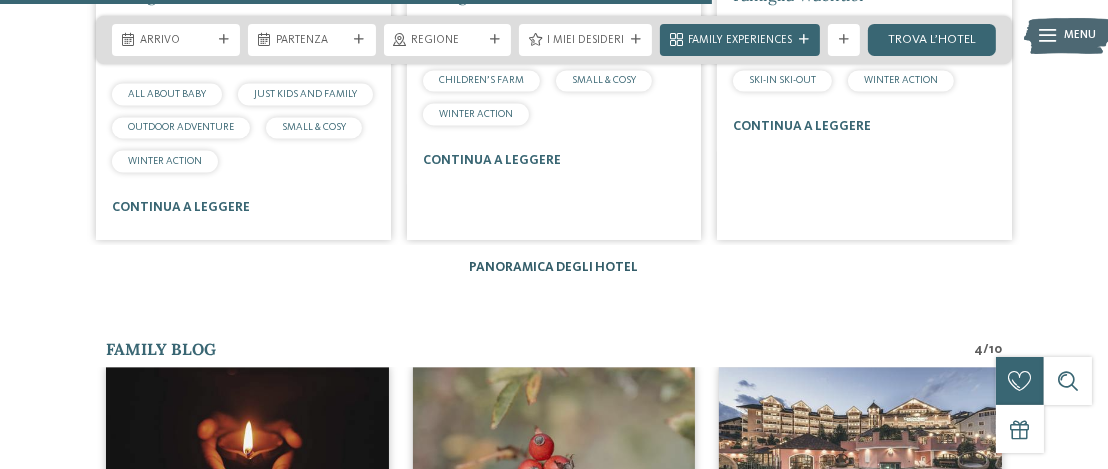 click on "Panoramica degli hotel" at bounding box center [554, 267] 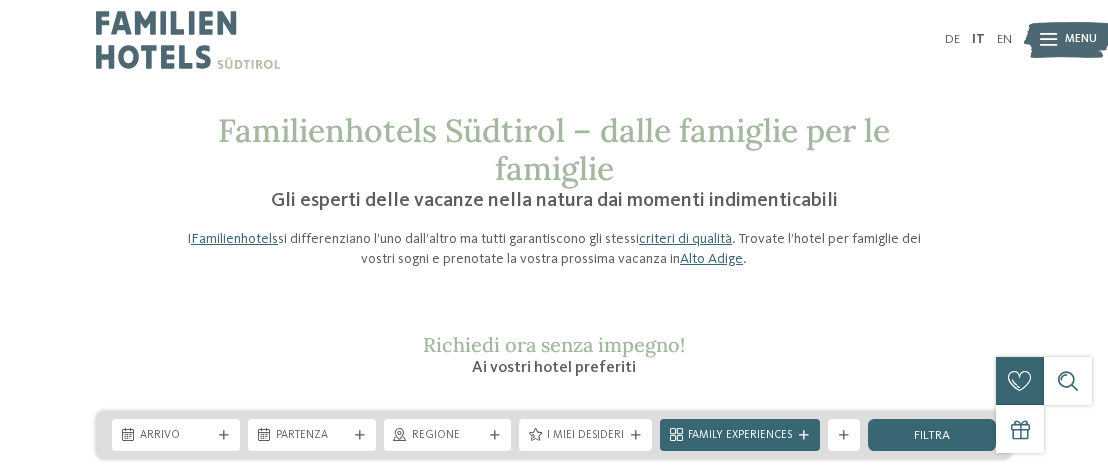 scroll, scrollTop: 0, scrollLeft: 0, axis: both 